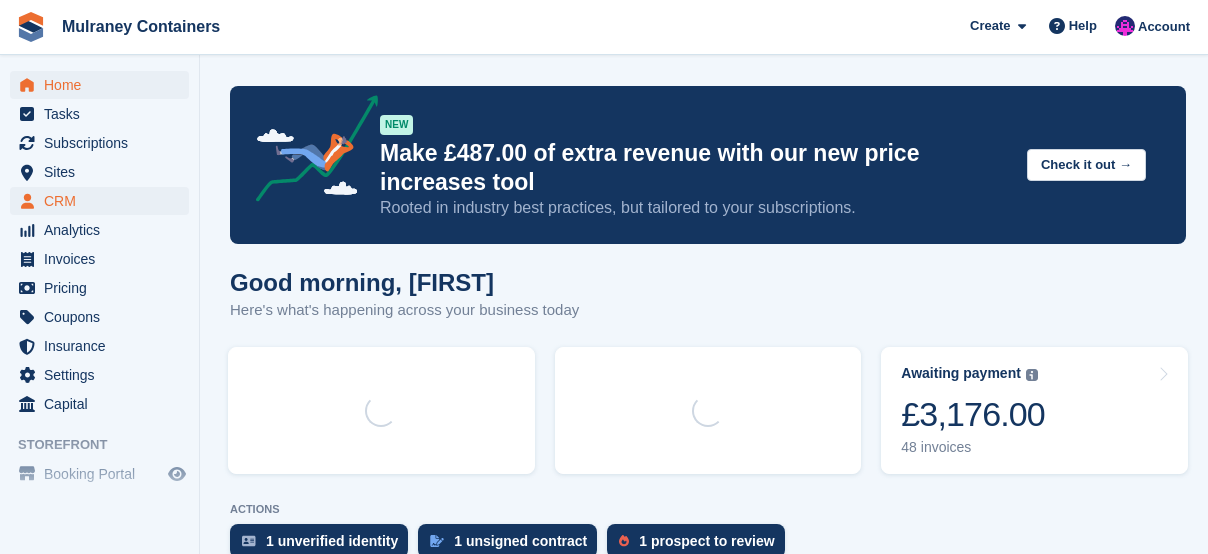 scroll, scrollTop: 0, scrollLeft: 0, axis: both 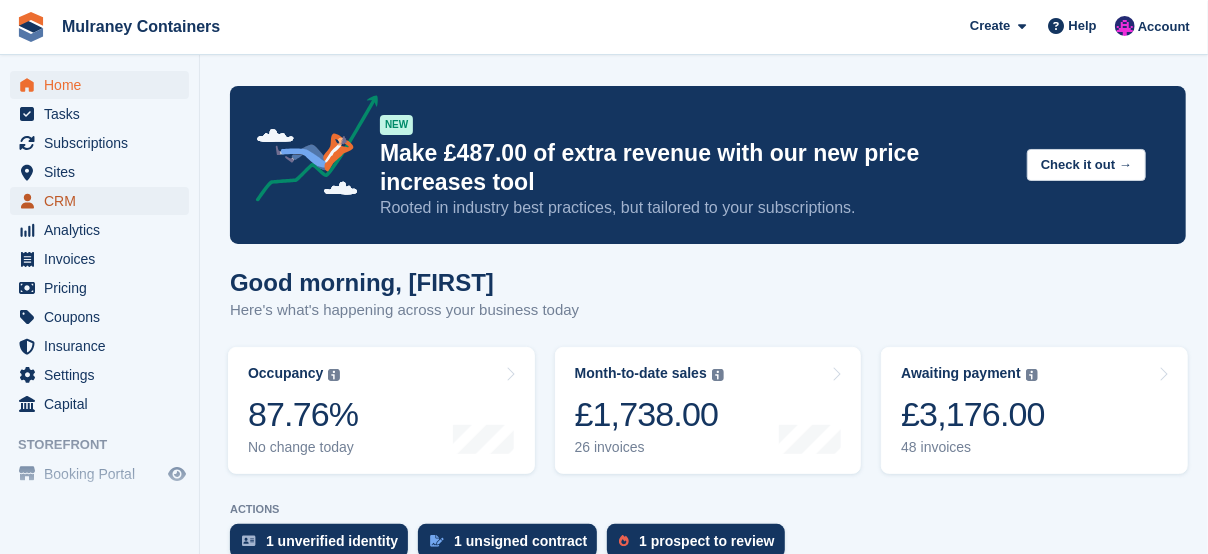 click on "CRM" at bounding box center [104, 201] 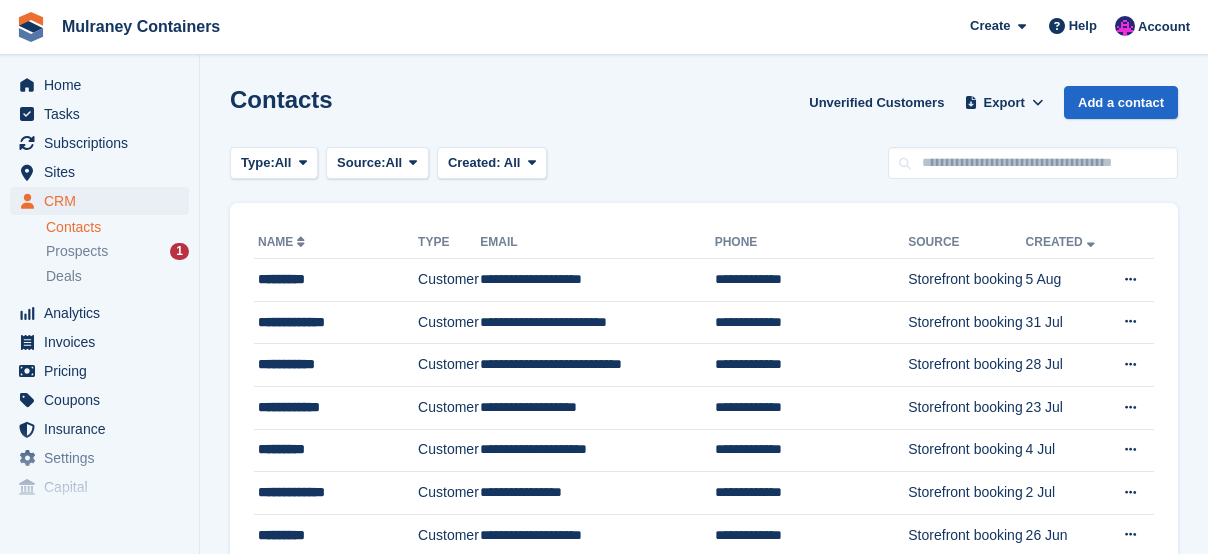 scroll, scrollTop: 0, scrollLeft: 0, axis: both 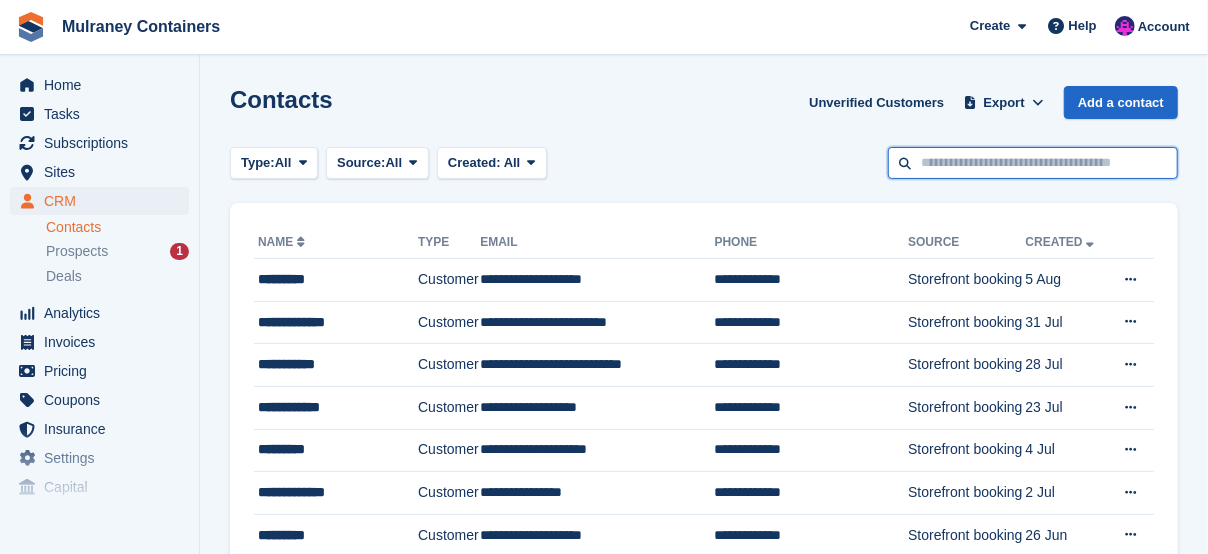 click at bounding box center (1033, 163) 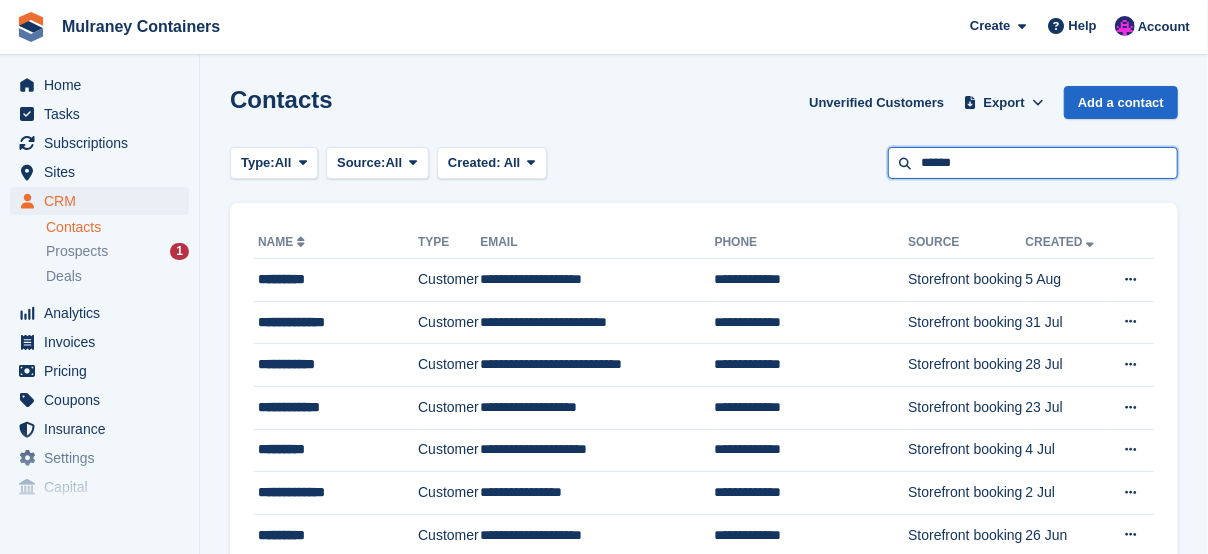 type on "******" 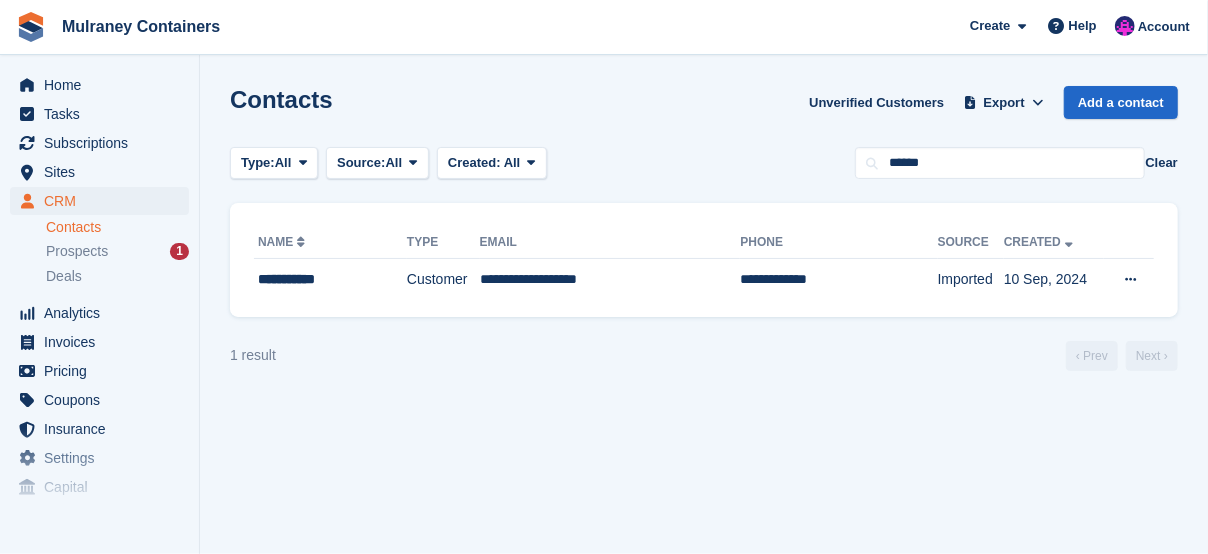 click on "**********" at bounding box center [704, 260] 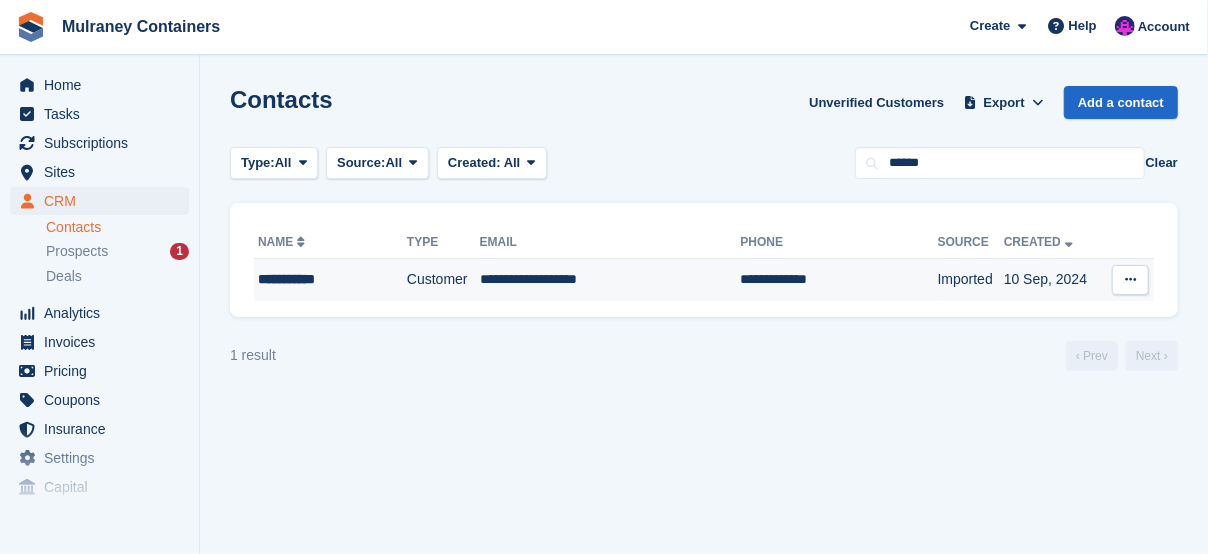click on "**********" at bounding box center (610, 280) 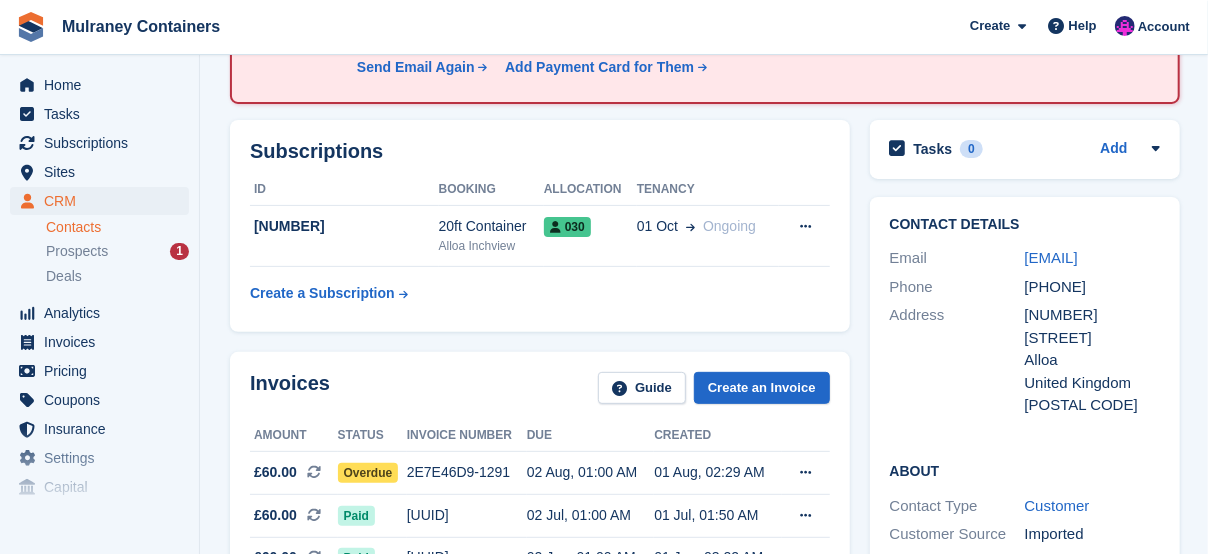 scroll, scrollTop: 300, scrollLeft: 0, axis: vertical 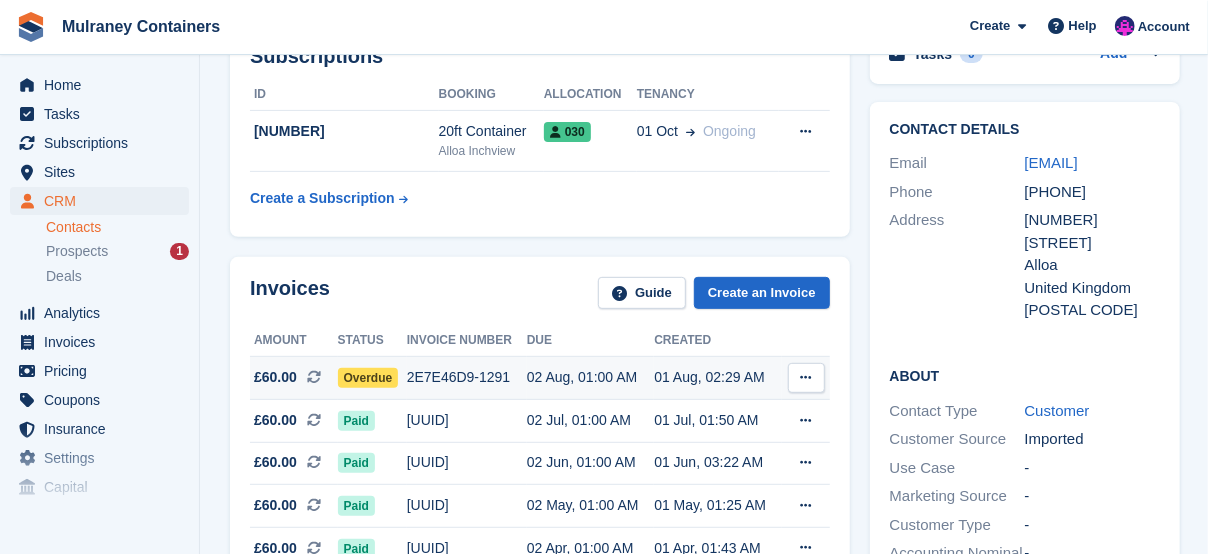 click on "Overdue" at bounding box center [368, 378] 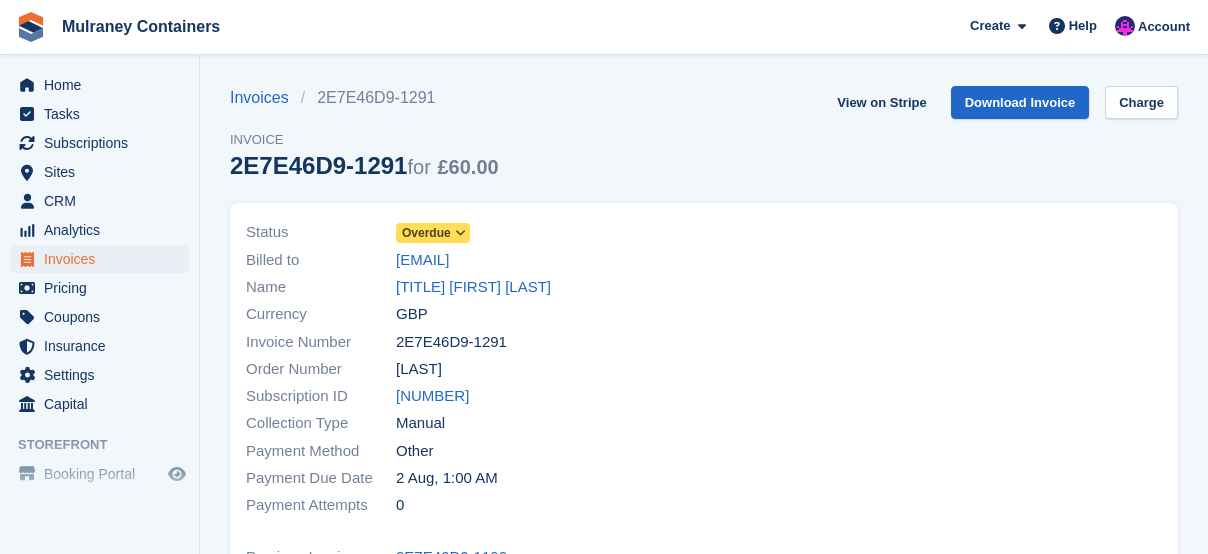 scroll, scrollTop: 0, scrollLeft: 0, axis: both 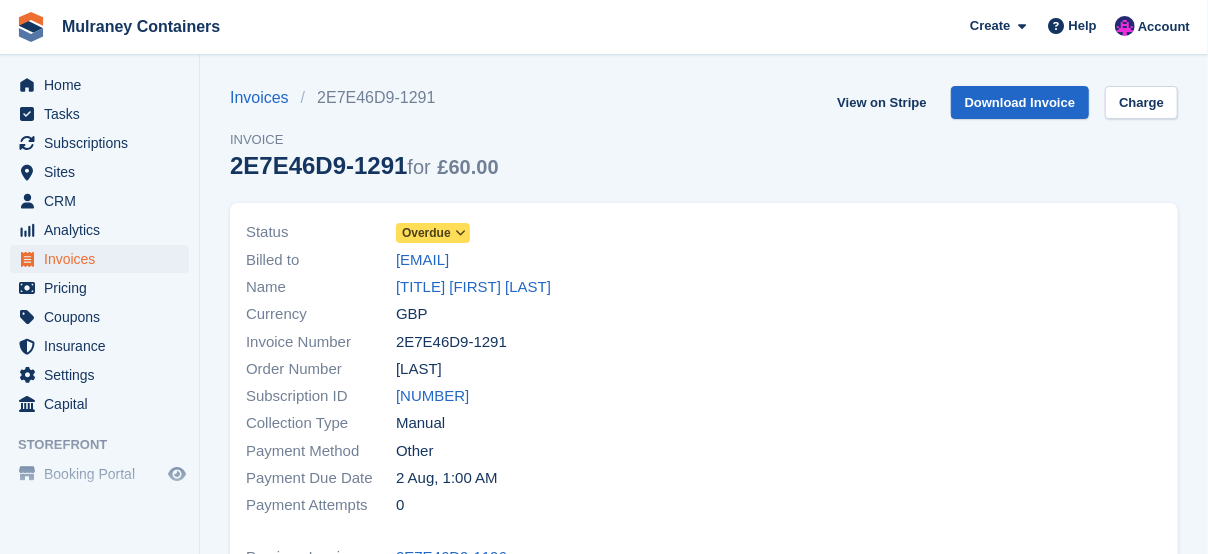 click on "Overdue" at bounding box center (426, 233) 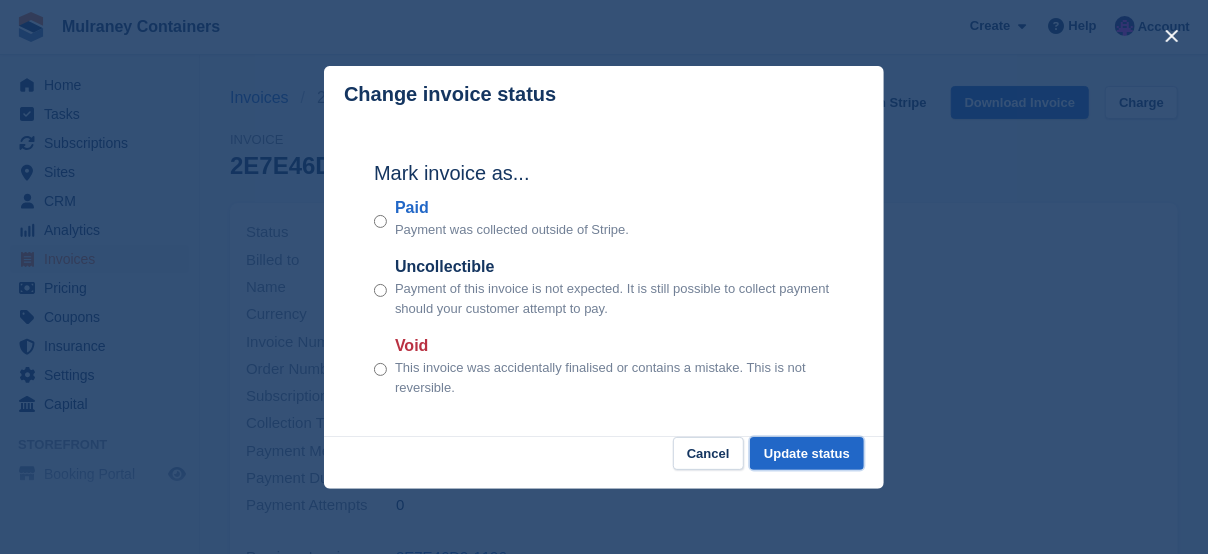 drag, startPoint x: 842, startPoint y: 463, endPoint x: 260, endPoint y: 317, distance: 600.0333 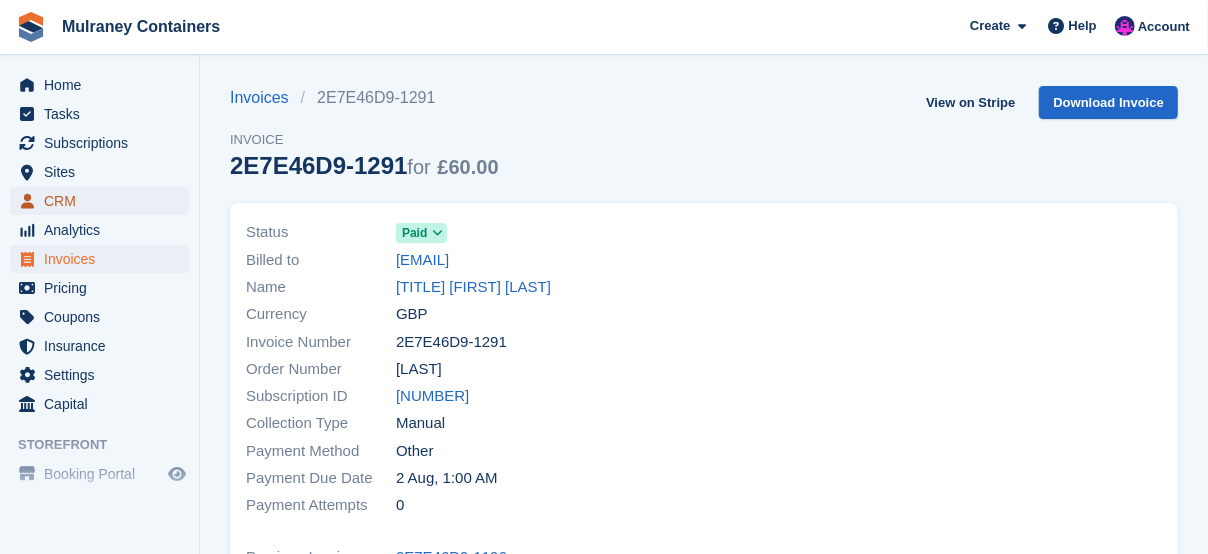 click on "CRM" at bounding box center [104, 201] 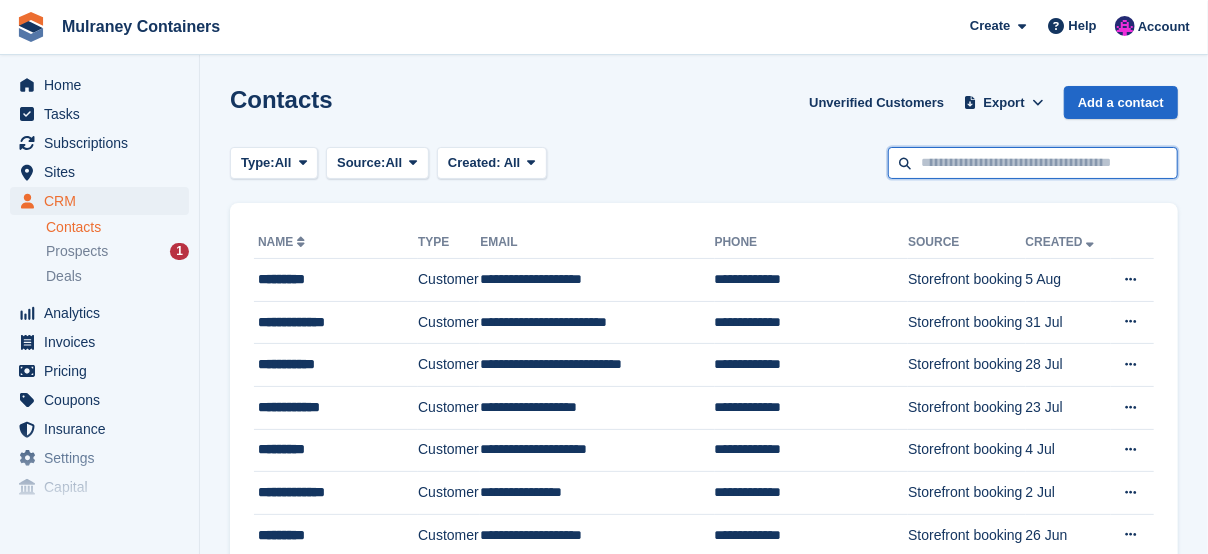 click at bounding box center (1033, 163) 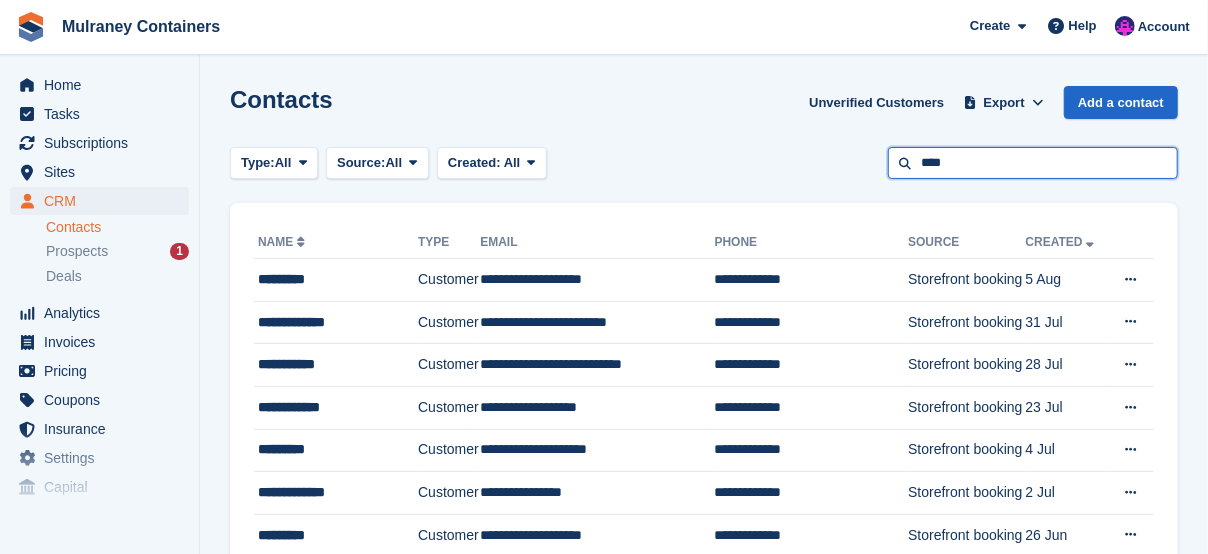 type on "****" 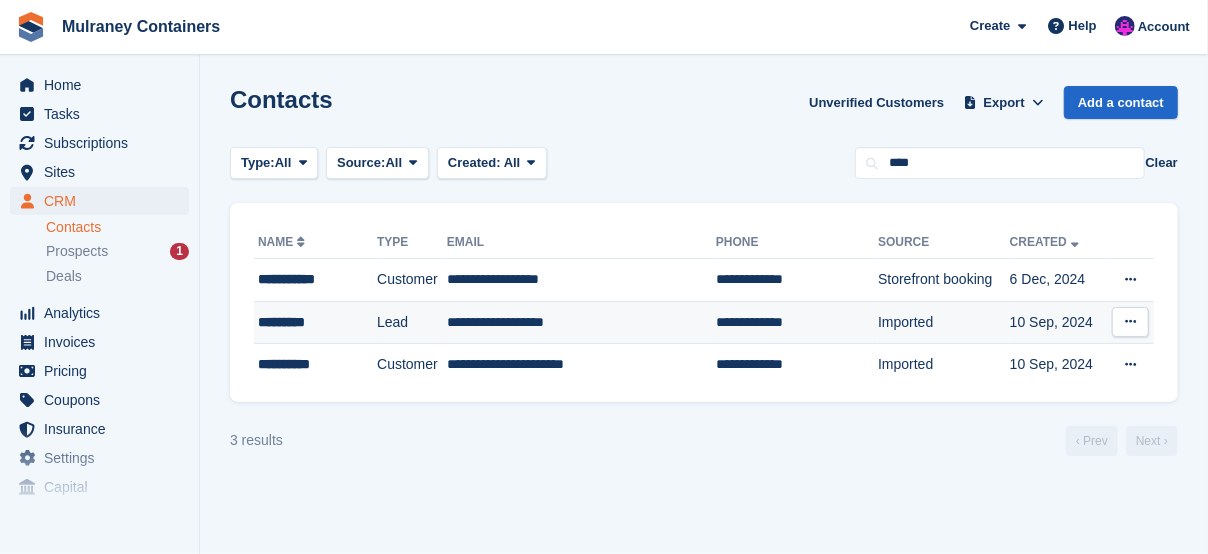 click on "**********" at bounding box center (581, 322) 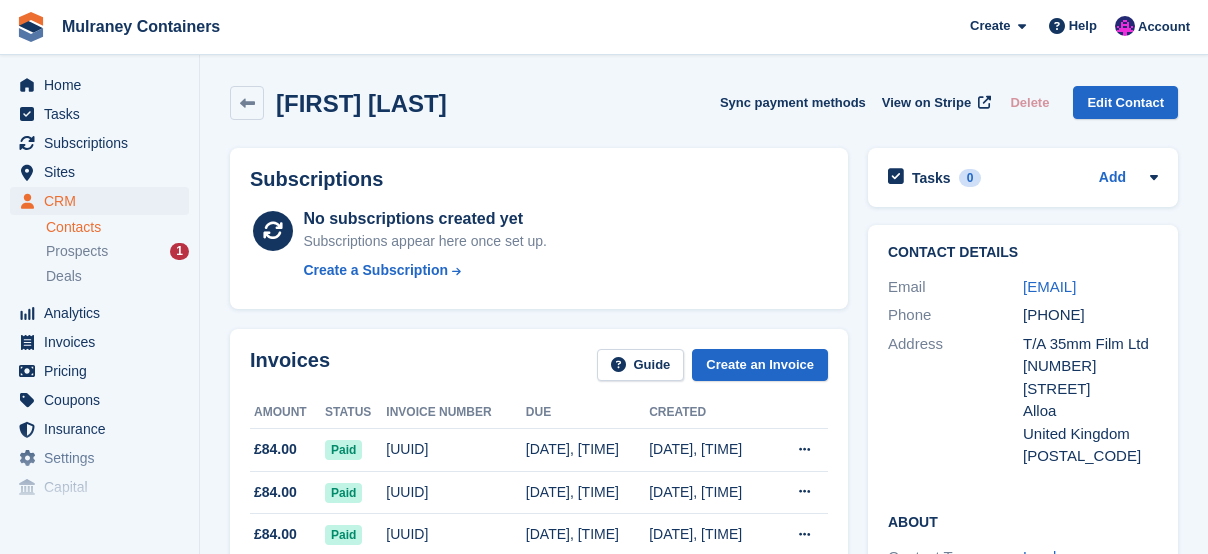 scroll, scrollTop: 0, scrollLeft: 0, axis: both 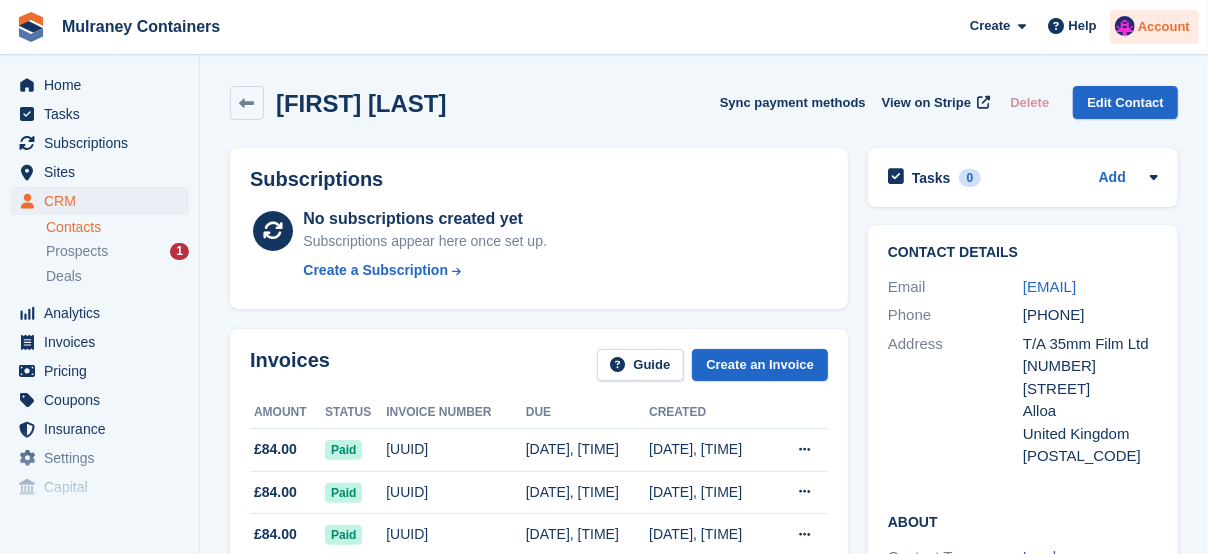 click on "Account" at bounding box center [1164, 27] 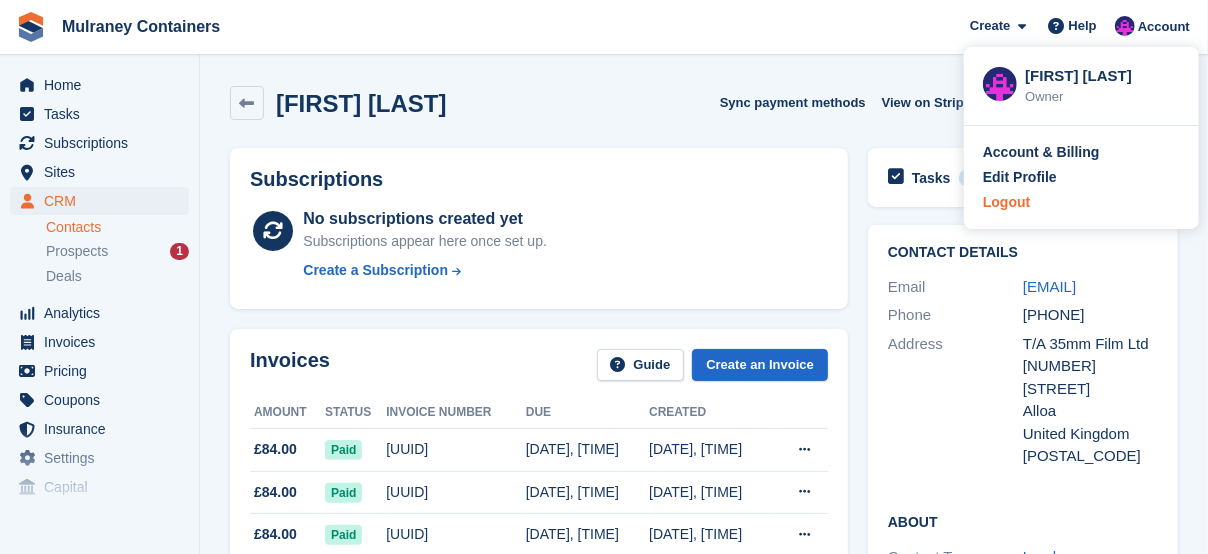 click on "Logout" at bounding box center (1006, 202) 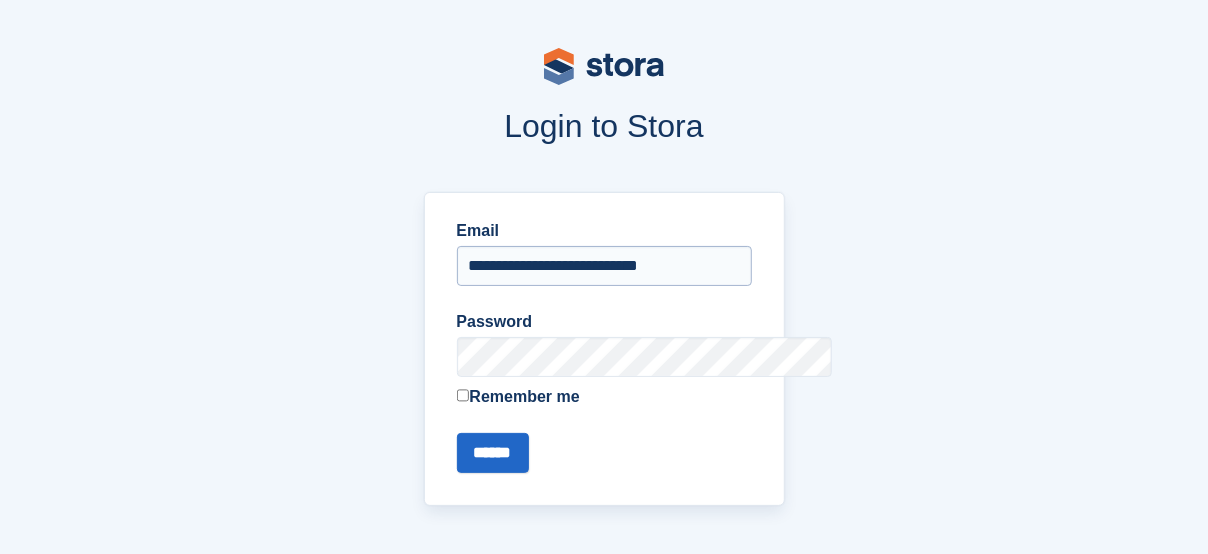 click on "**********" at bounding box center [604, 266] 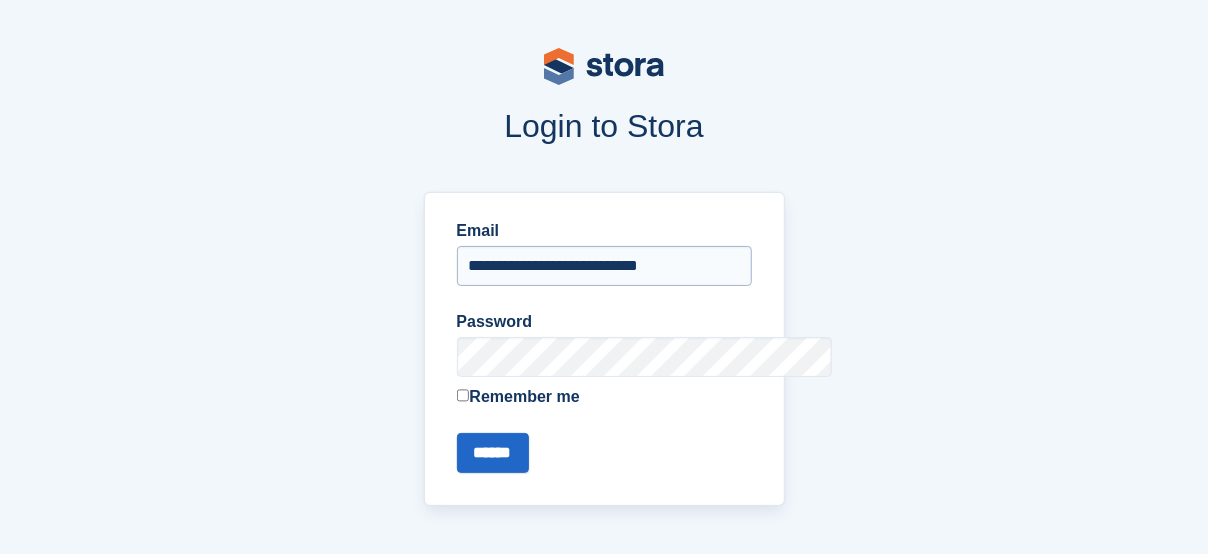 type on "**********" 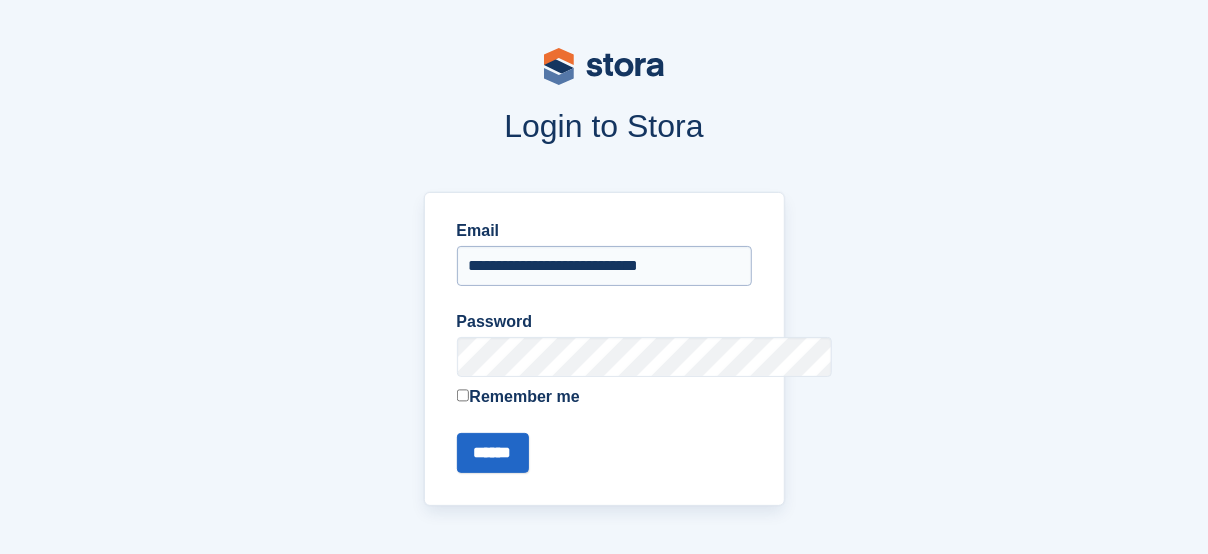 click on "******" at bounding box center [493, 453] 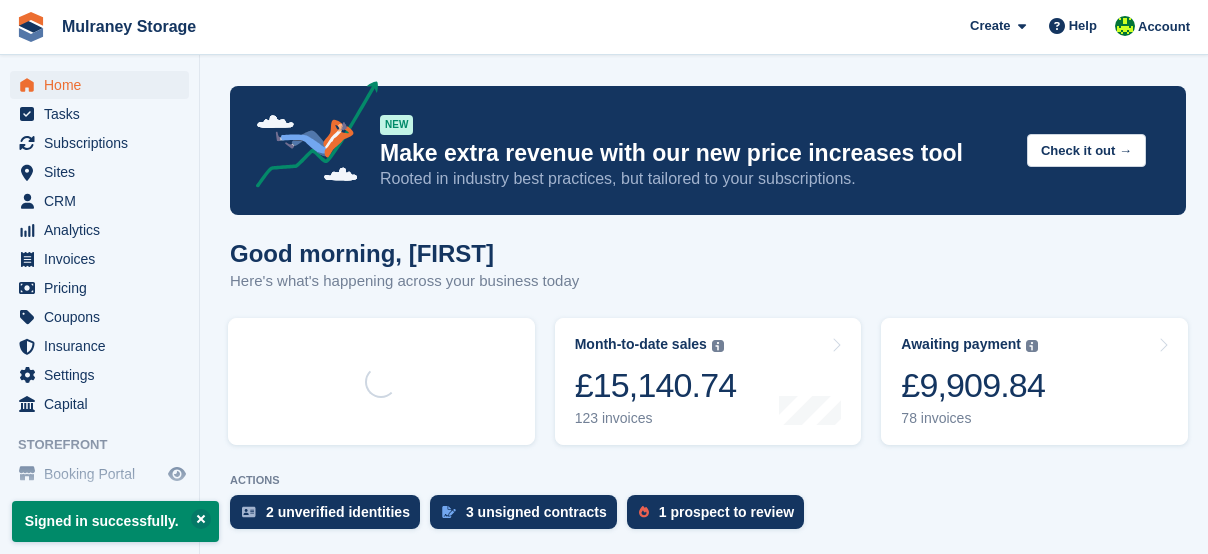 scroll, scrollTop: 0, scrollLeft: 0, axis: both 